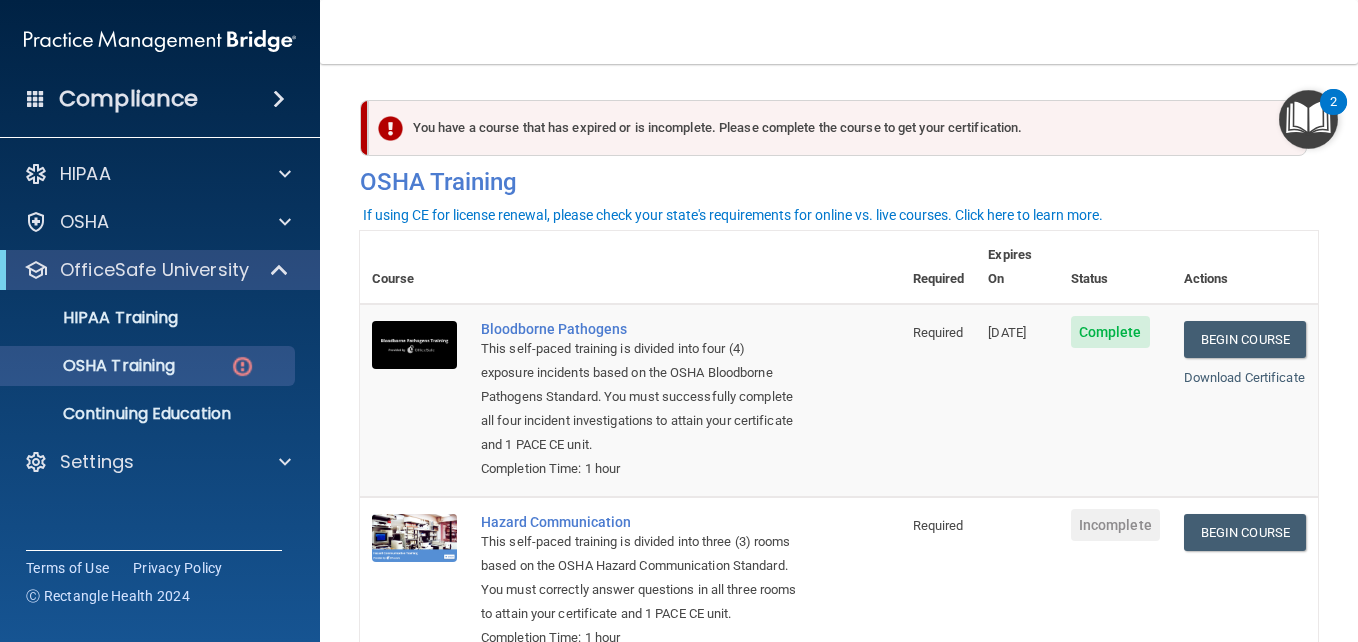 scroll, scrollTop: 0, scrollLeft: 0, axis: both 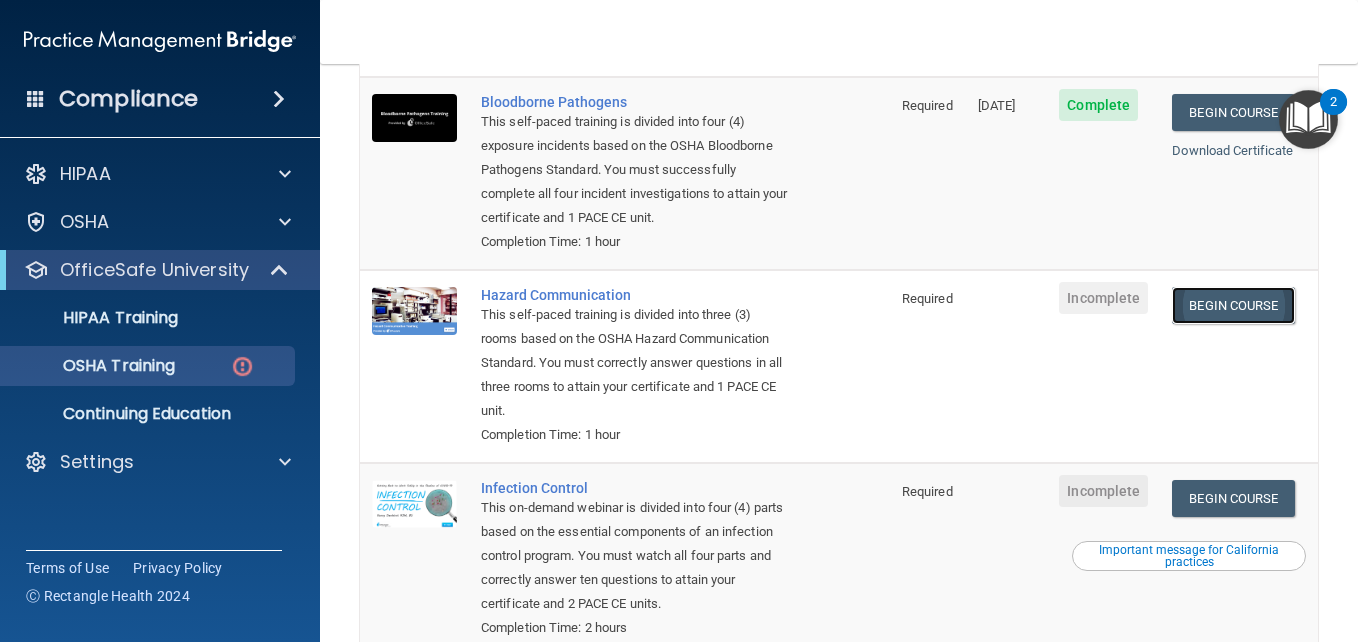 click on "Begin Course" at bounding box center (1233, 305) 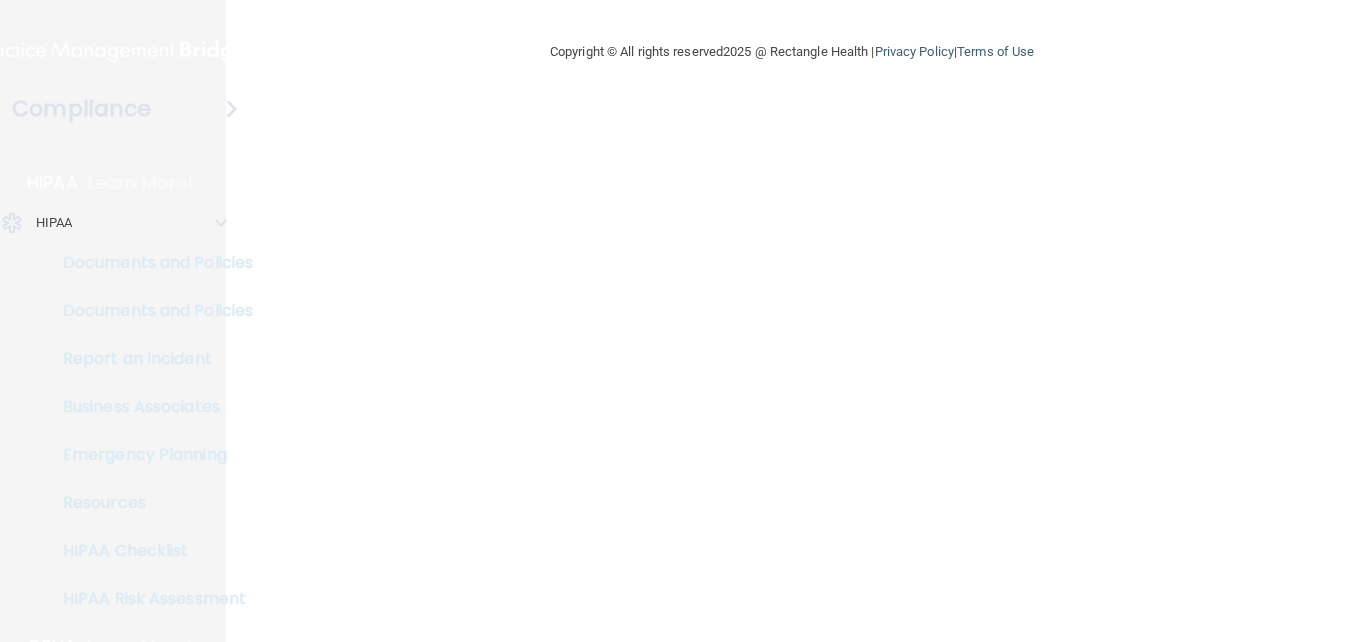 scroll, scrollTop: 0, scrollLeft: 0, axis: both 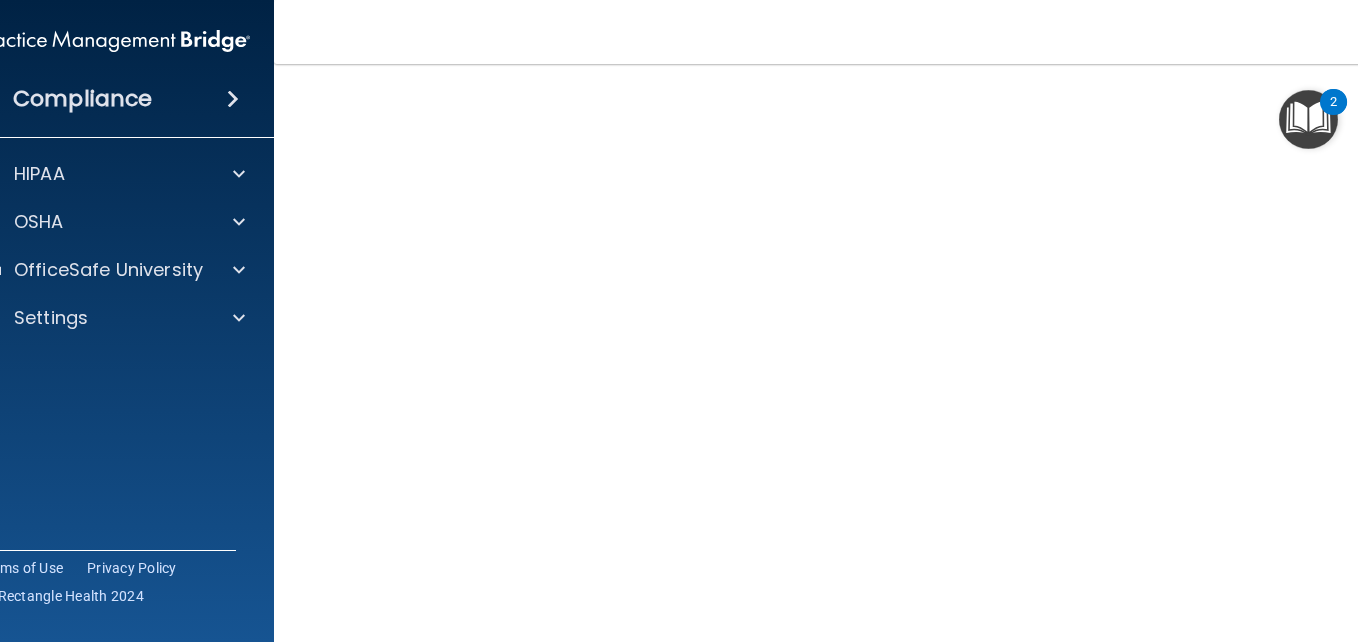 click on "Hazard Communication Training         This course doesn’t expire until . Are you sure you want to take this course now?   Take the course anyway!" at bounding box center (839, 362) 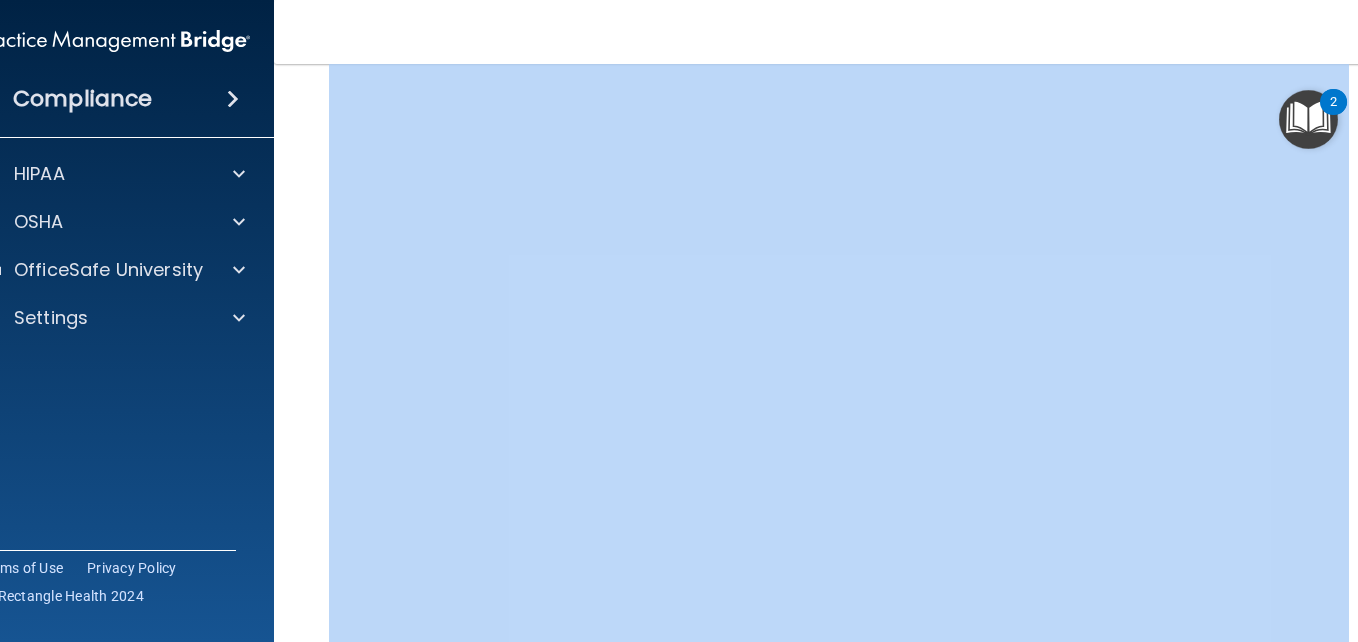 click on "Hazard Communication Training         This course doesn’t expire until . Are you sure you want to take this course now?   Take the course anyway!" at bounding box center (839, 362) 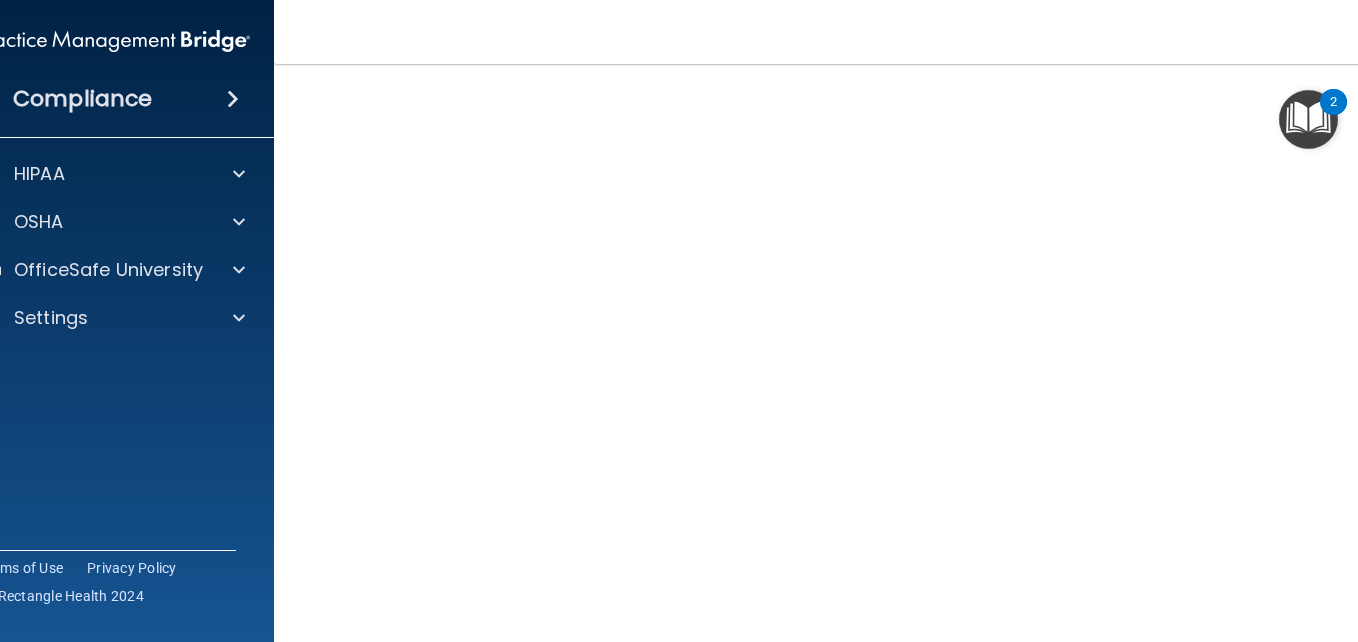 click on "Hazard Communication Training         This course doesn’t expire until . Are you sure you want to take this course now?   Take the course anyway!" at bounding box center (839, 362) 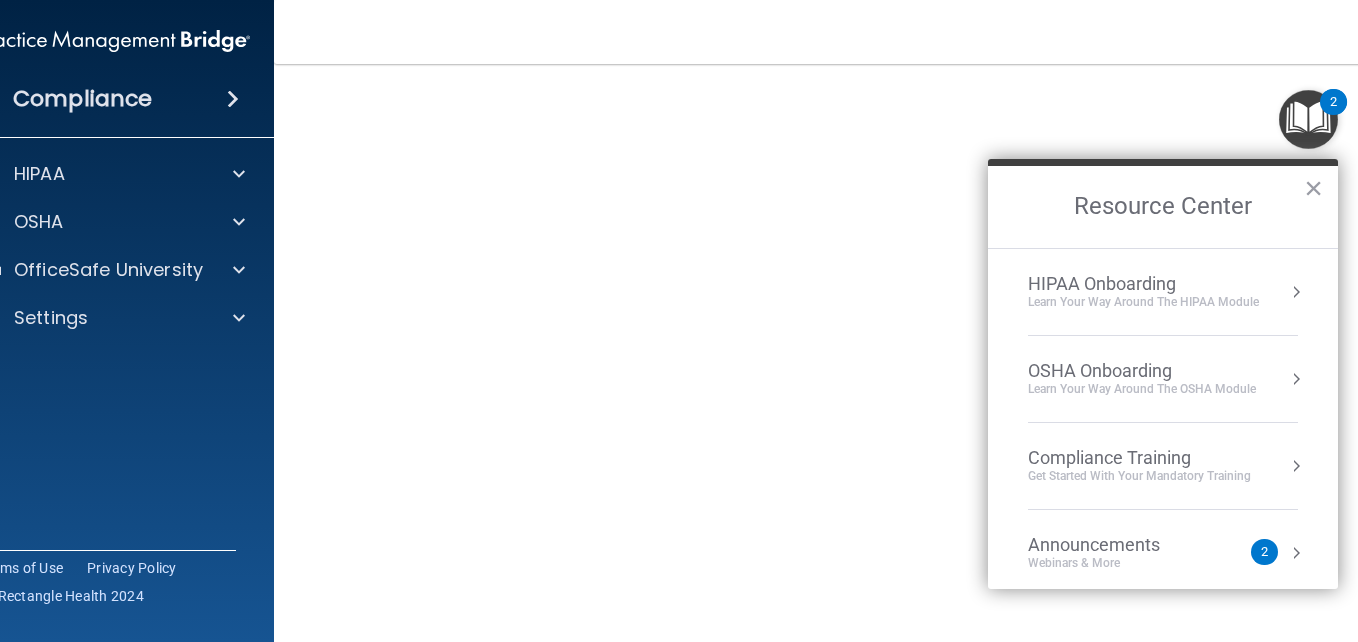 scroll, scrollTop: 112, scrollLeft: 0, axis: vertical 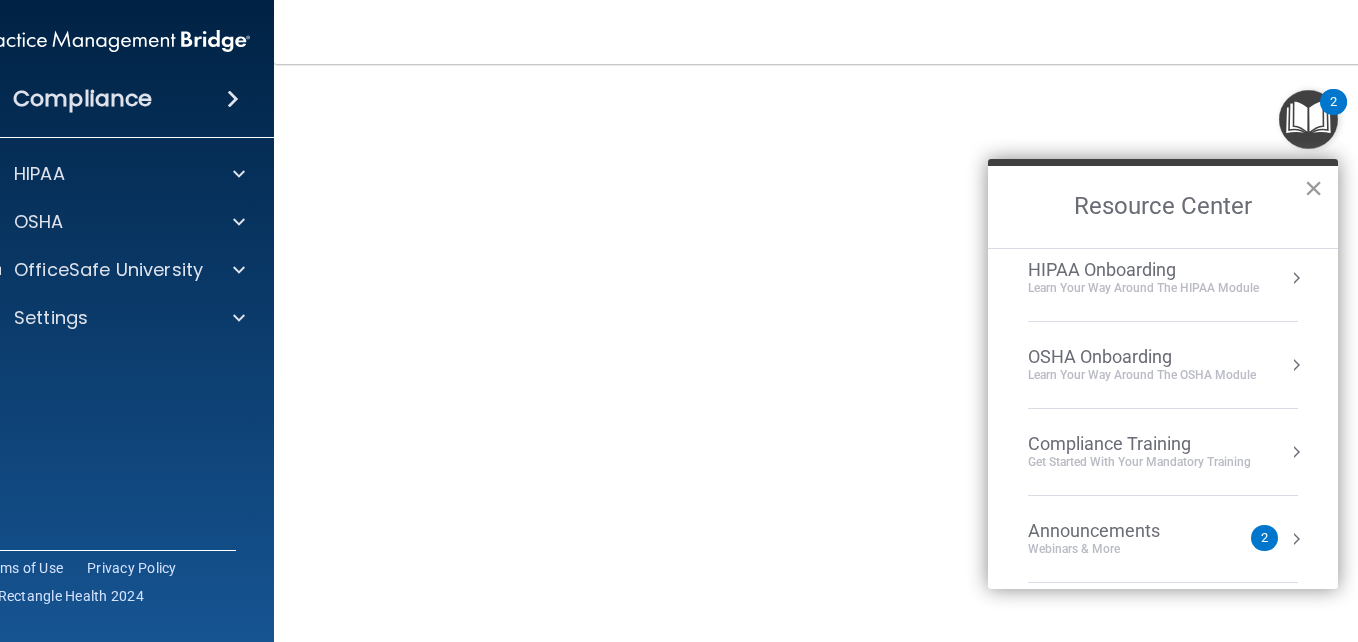 click on "×" at bounding box center [1313, 188] 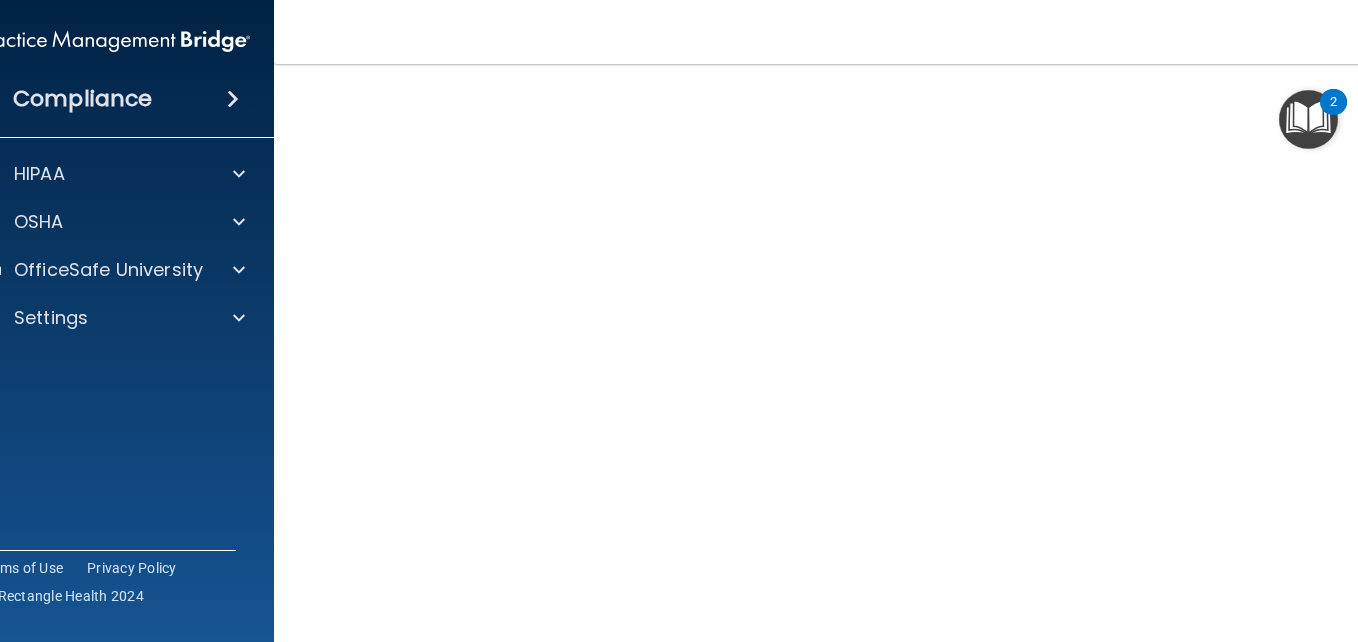 drag, startPoint x: 284, startPoint y: 442, endPoint x: 266, endPoint y: 376, distance: 68.41052 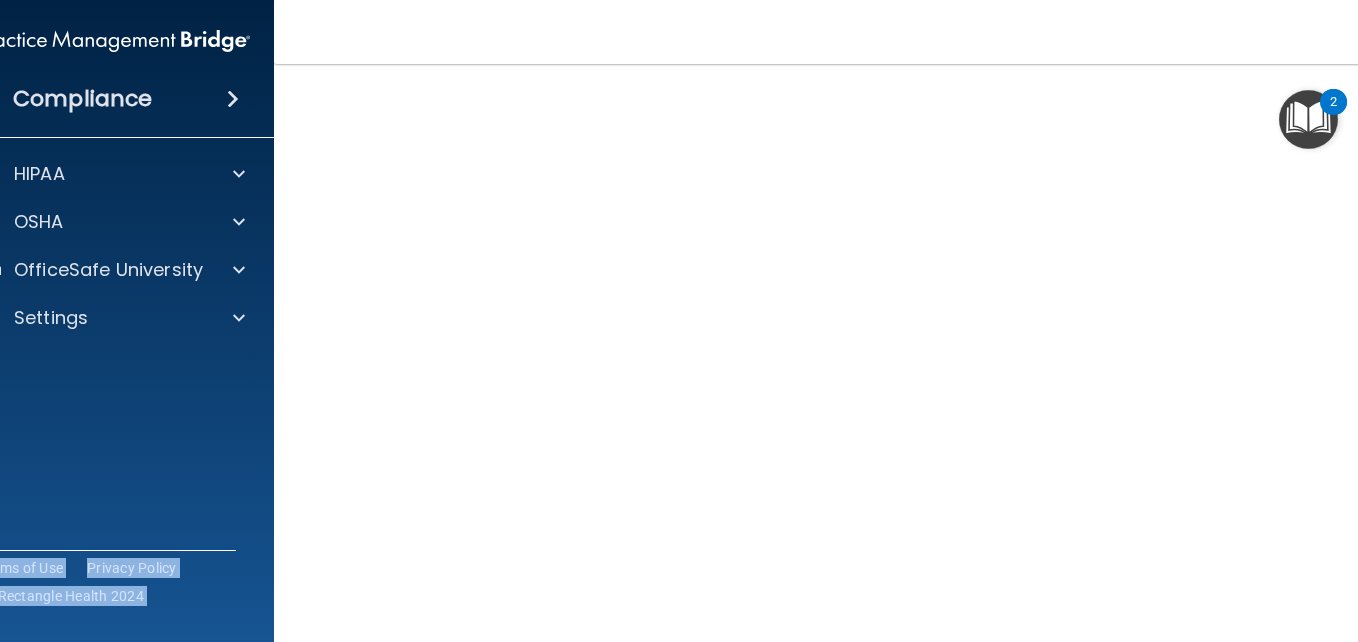 drag, startPoint x: 266, startPoint y: 376, endPoint x: 276, endPoint y: 326, distance: 50.990196 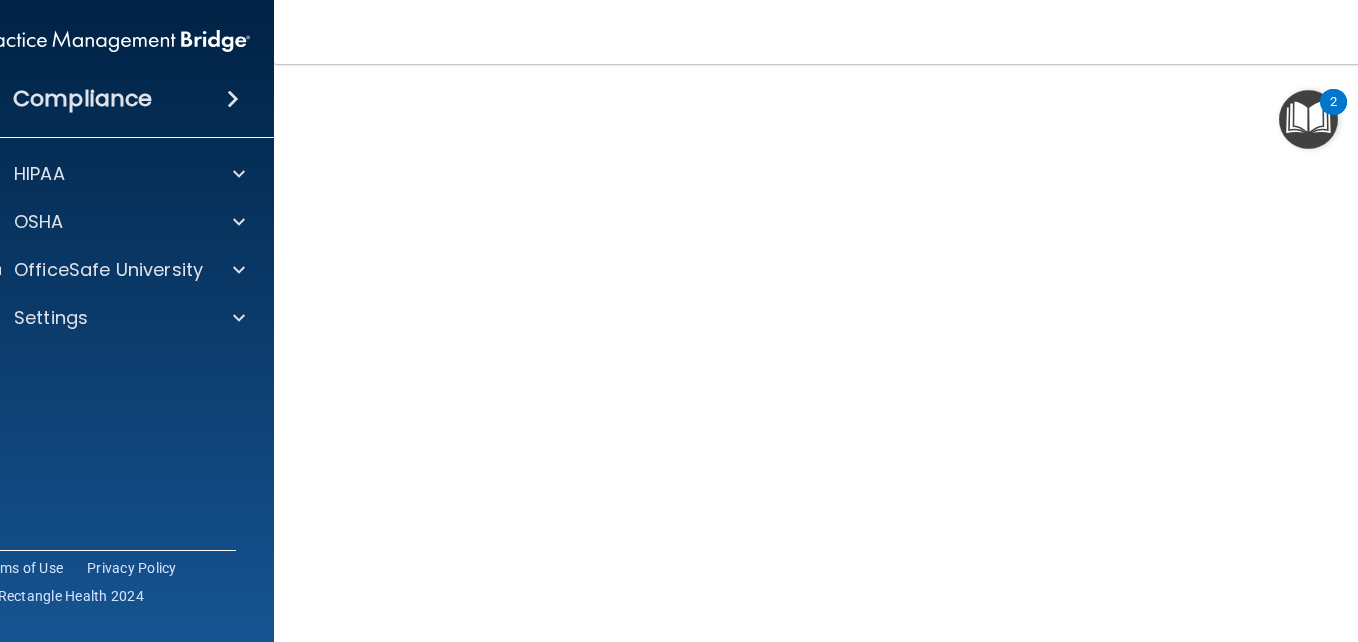 scroll, scrollTop: 110, scrollLeft: 0, axis: vertical 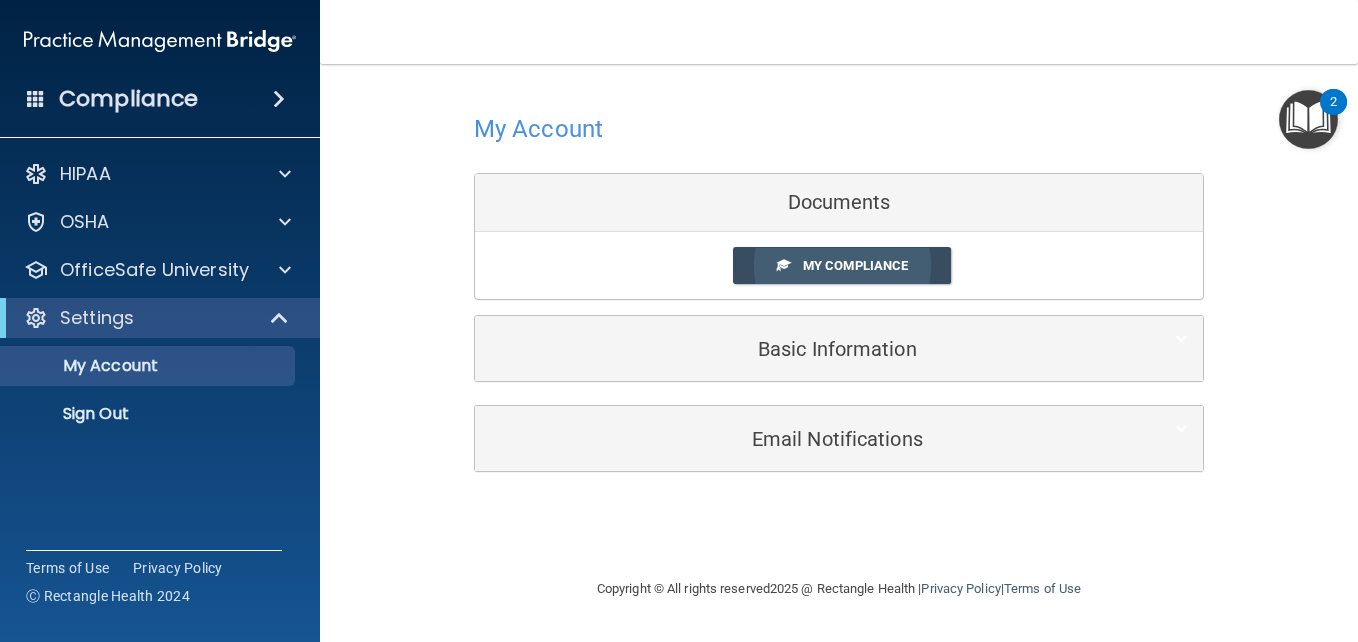 click on "My Compliance" at bounding box center (842, 265) 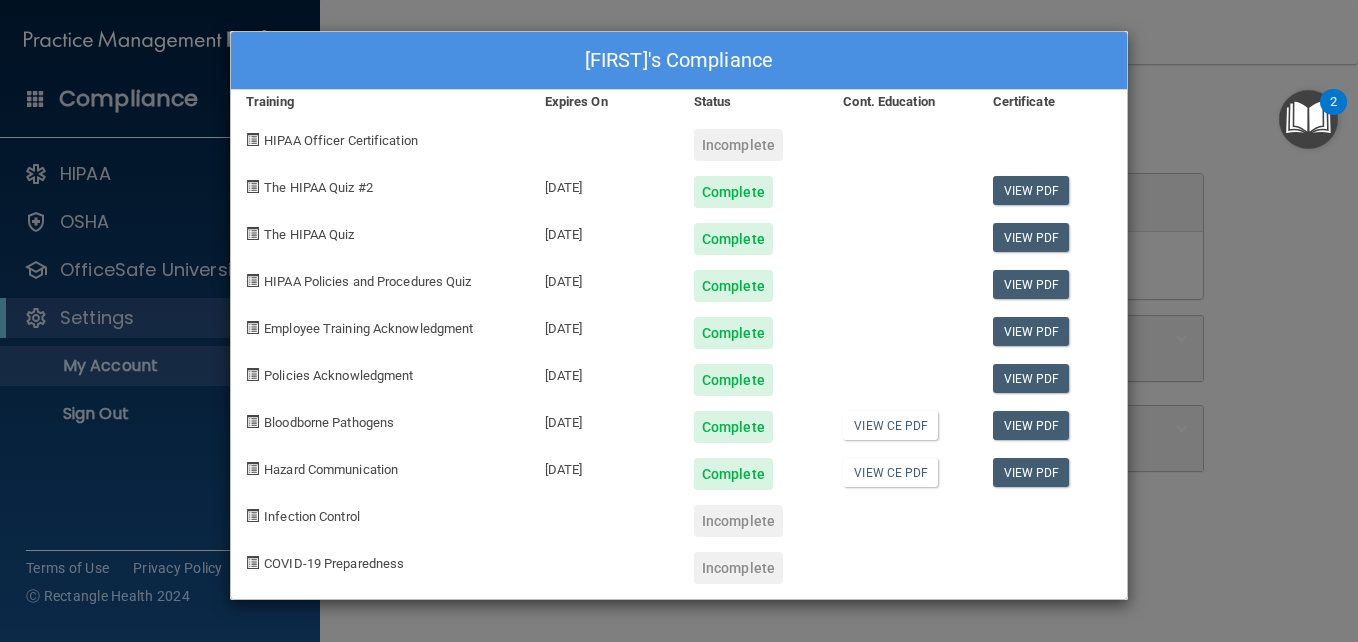 click on "Kristan Zimmerman's Compliance      Training   Expires On   Status   Cont. Education   Certificate         HIPAA Officer Certification             Incomplete                      The HIPAA Quiz #2      07/31/2026       Complete              View PDF         The HIPAA Quiz      07/31/2026       Complete              View PDF         HIPAA Policies and Procedures Quiz      07/31/2026       Complete              View PDF         Employee Training Acknowledgment      07/31/2026       Complete              View PDF         Policies Acknowledgment      07/31/2026       Complete              View PDF         Bloodborne Pathogens      07/31/2026       Complete        View CE PDF       View PDF         Hazard Communication      07/31/2026       Complete        View CE PDF       View PDF         Infection Control             Incomplete                      COVID-19 Preparedness             Incomplete" at bounding box center (679, 321) 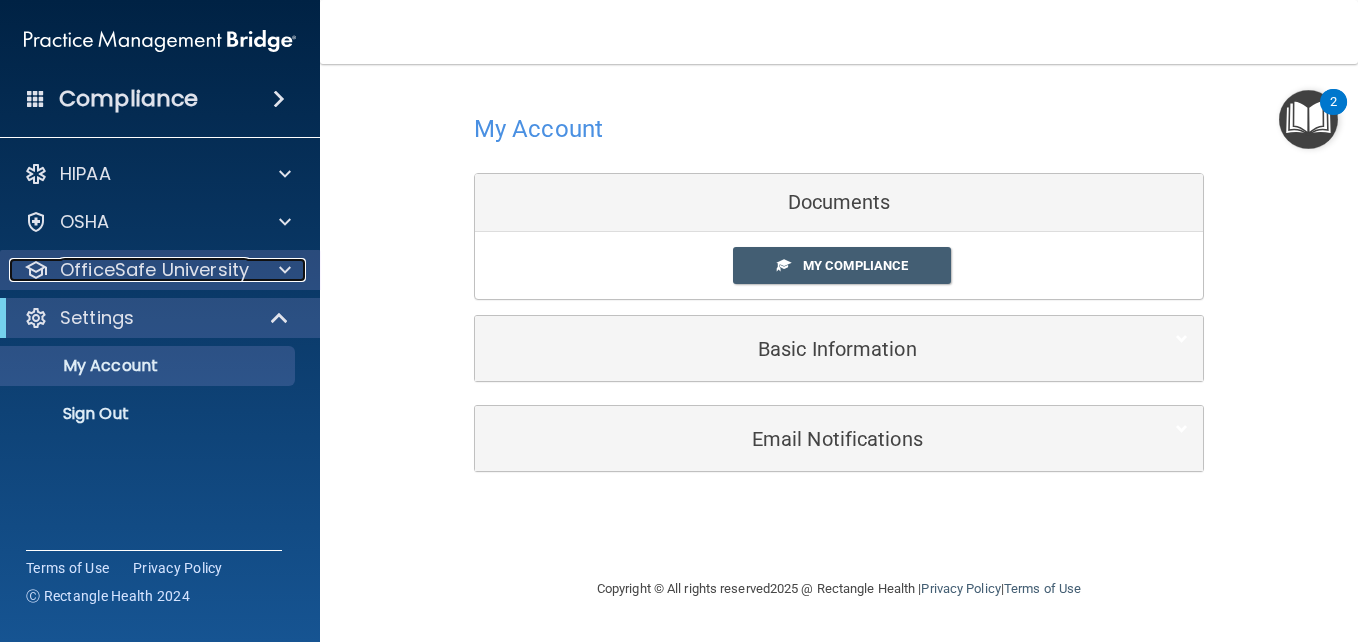 click at bounding box center (282, 270) 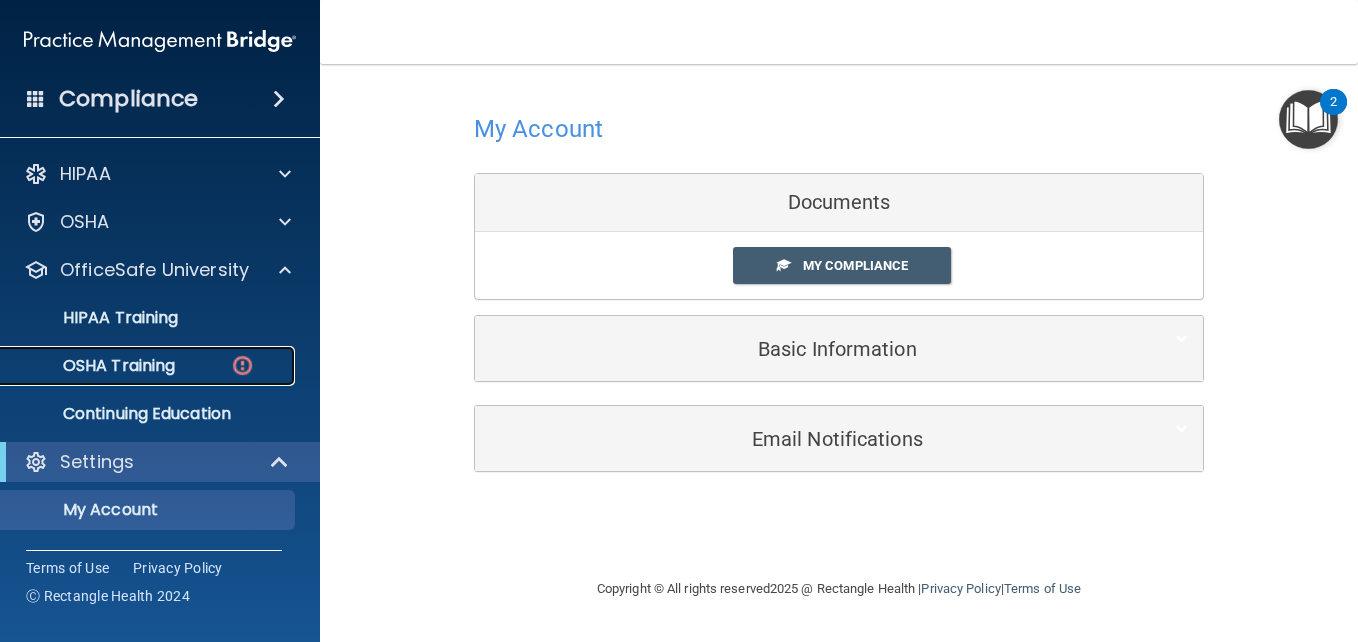 click on "OSHA Training" at bounding box center [149, 366] 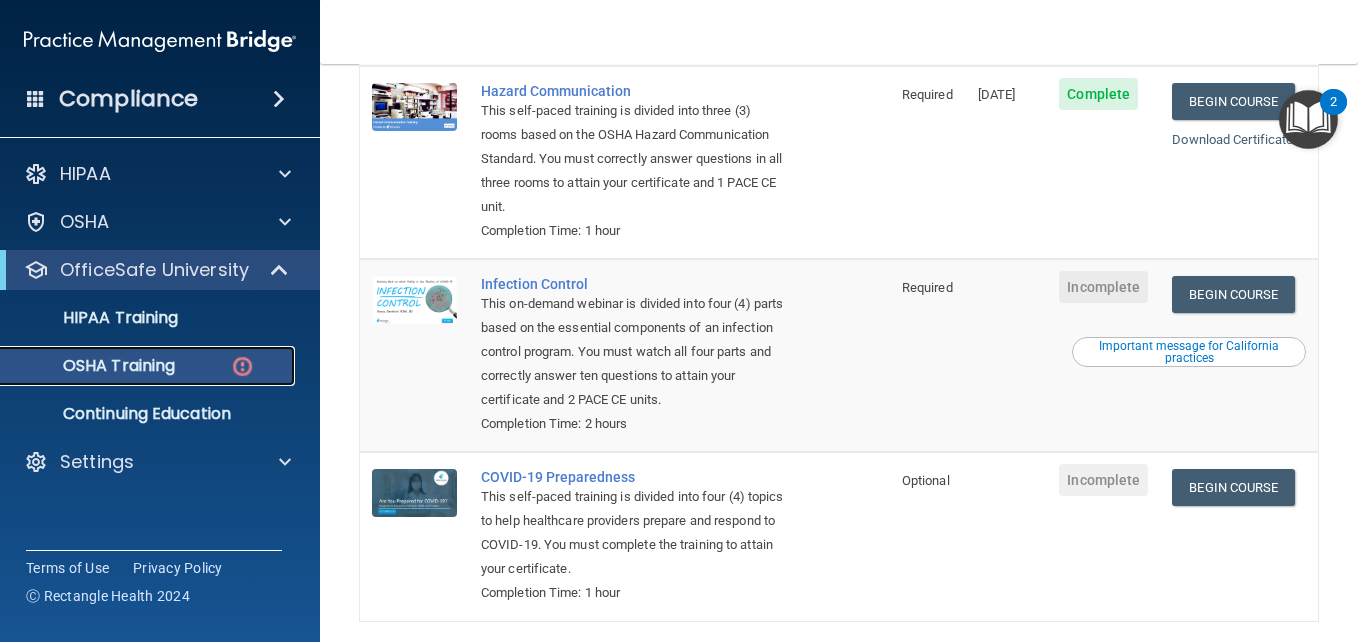 scroll, scrollTop: 433, scrollLeft: 0, axis: vertical 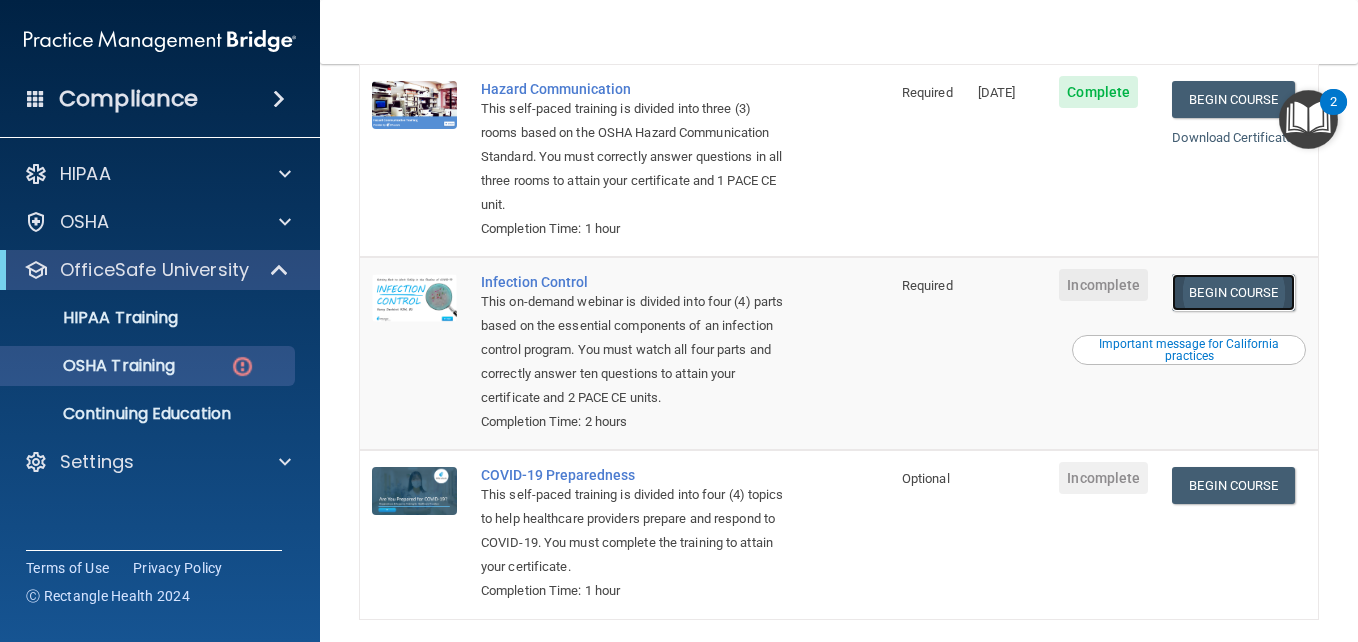 click on "Begin Course" at bounding box center (1233, 292) 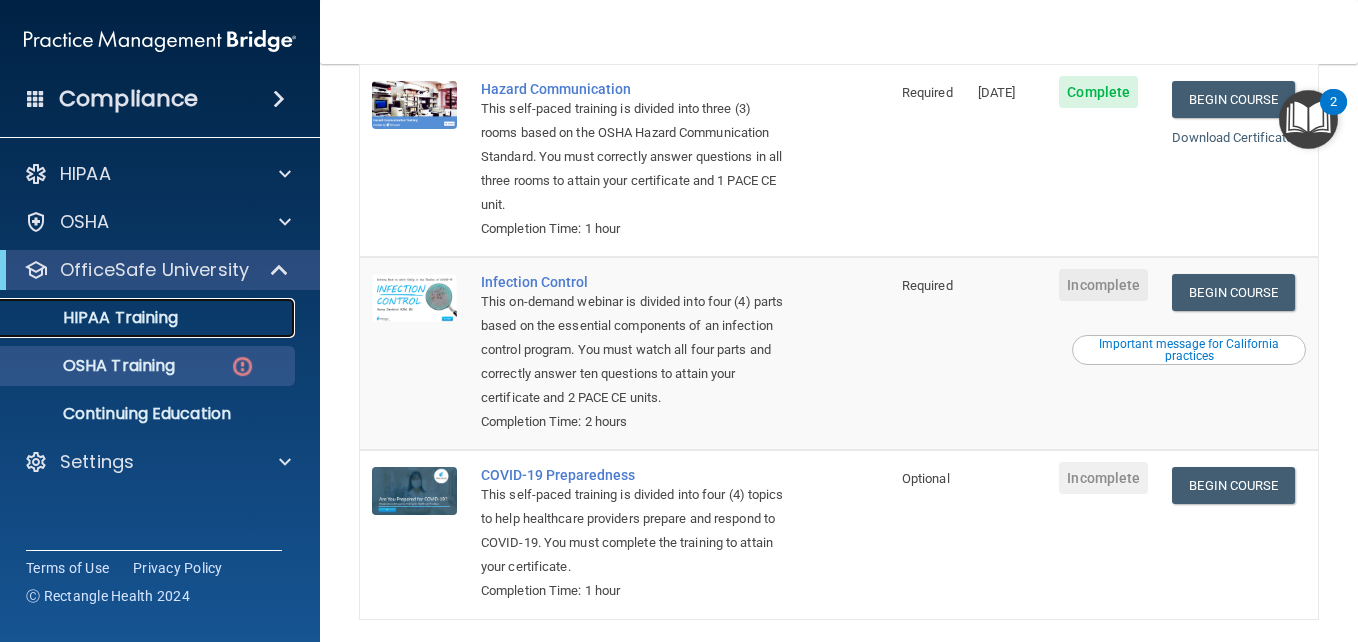 click on "HIPAA Training" at bounding box center (149, 318) 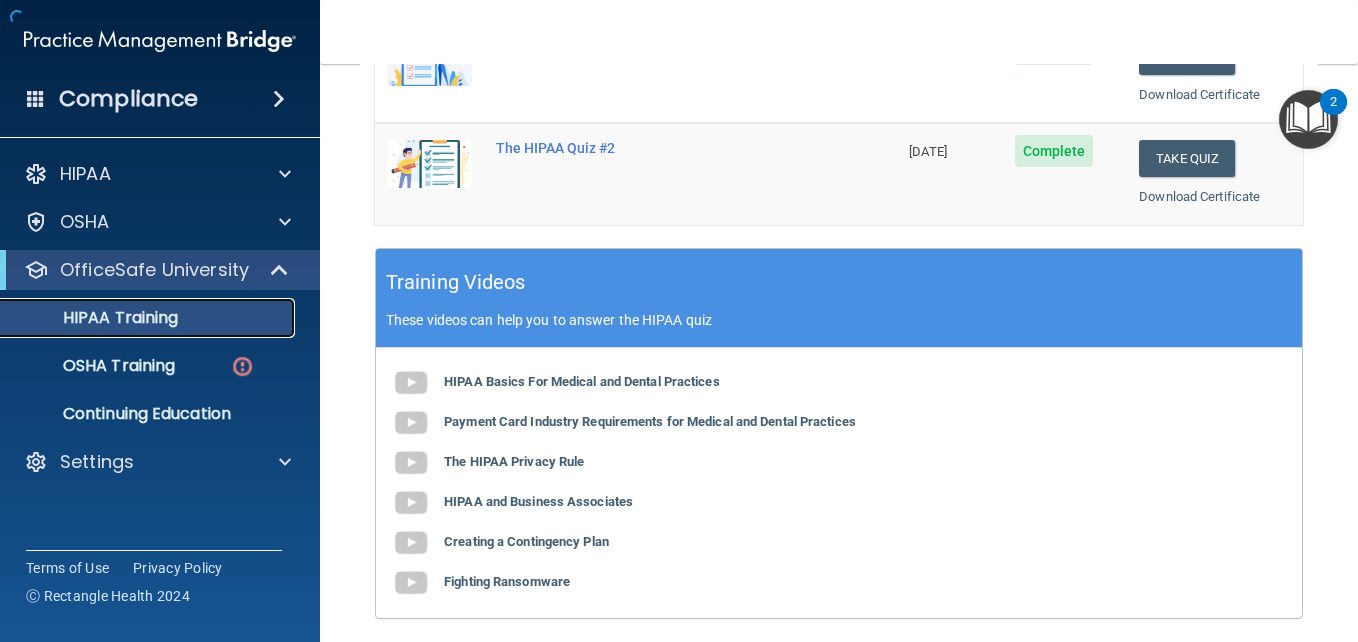 scroll, scrollTop: 457, scrollLeft: 0, axis: vertical 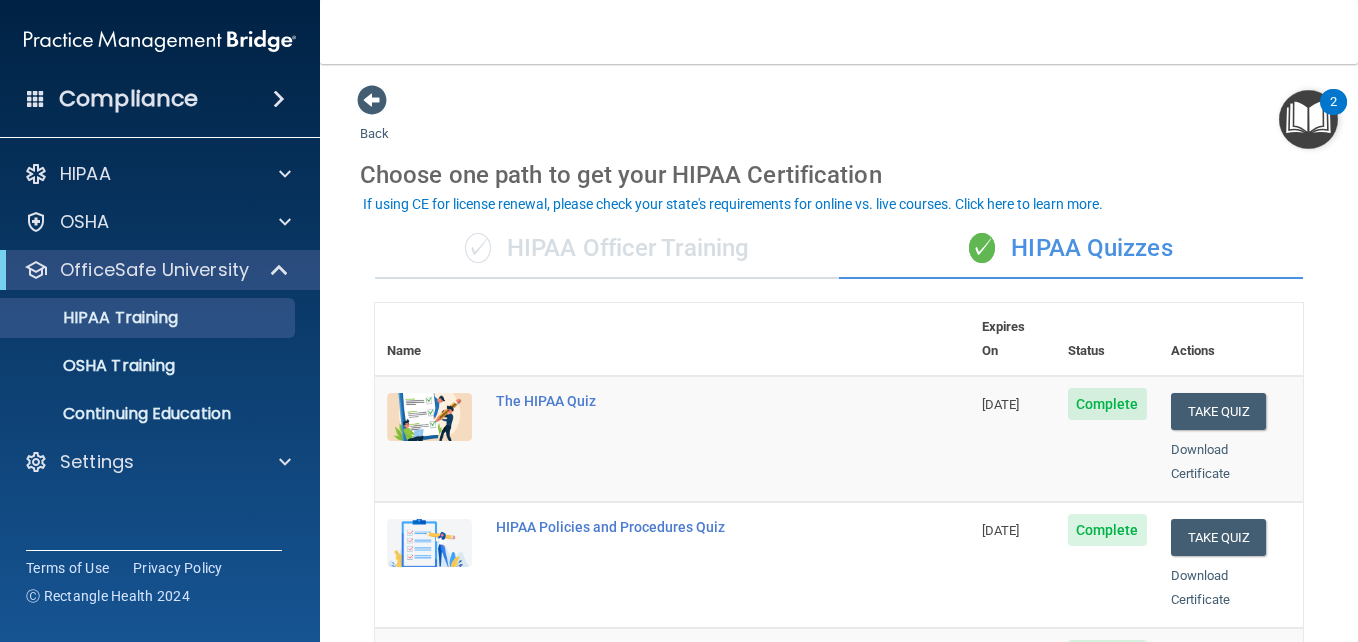 click on "✓   HIPAA Officer Training" at bounding box center [607, 249] 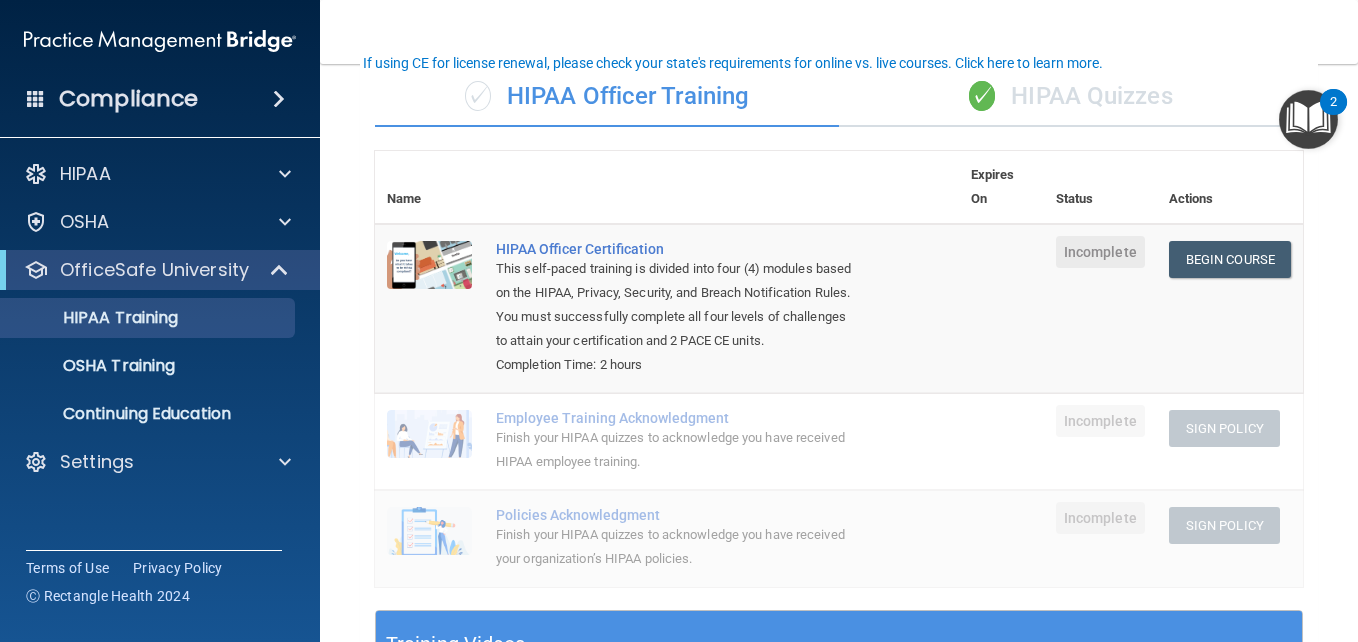 scroll, scrollTop: 139, scrollLeft: 0, axis: vertical 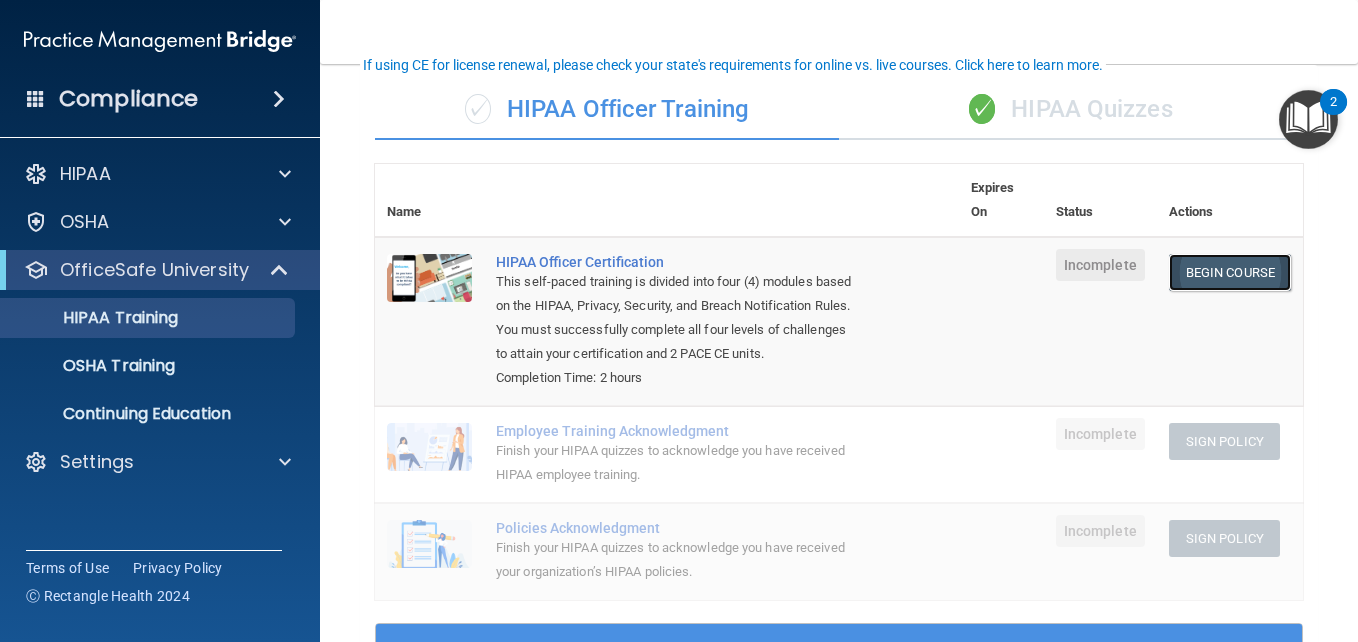 click on "Begin Course" at bounding box center (1230, 272) 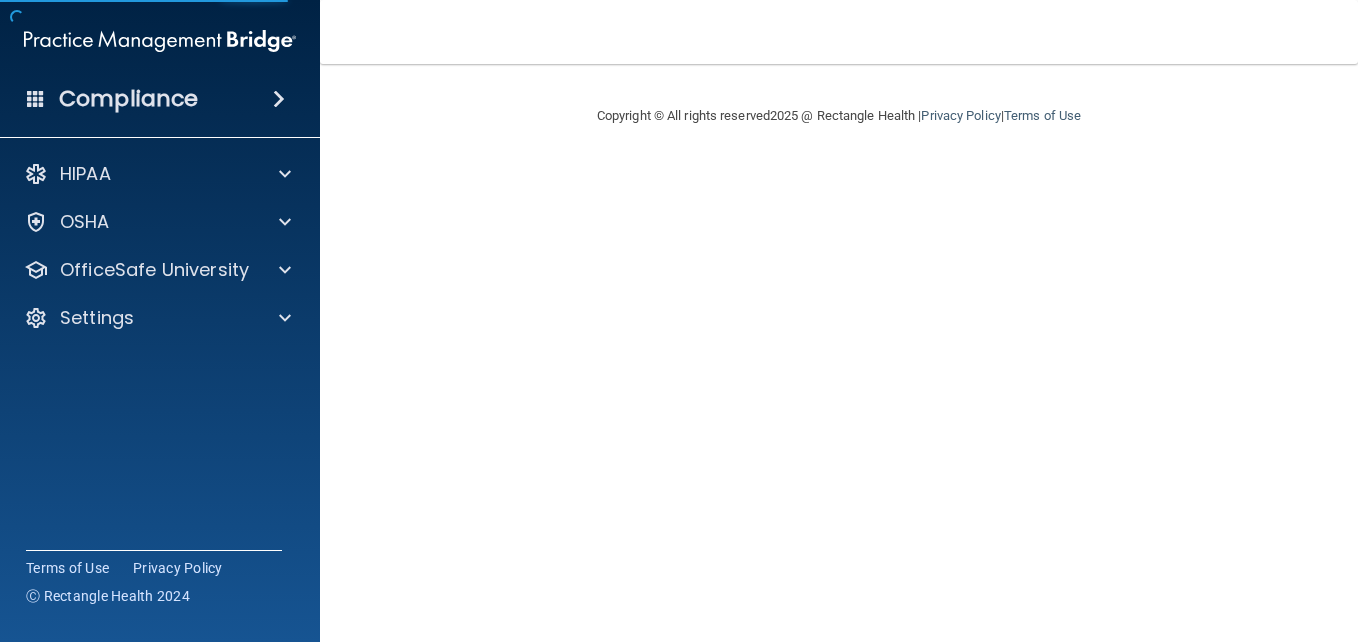 scroll, scrollTop: 0, scrollLeft: 0, axis: both 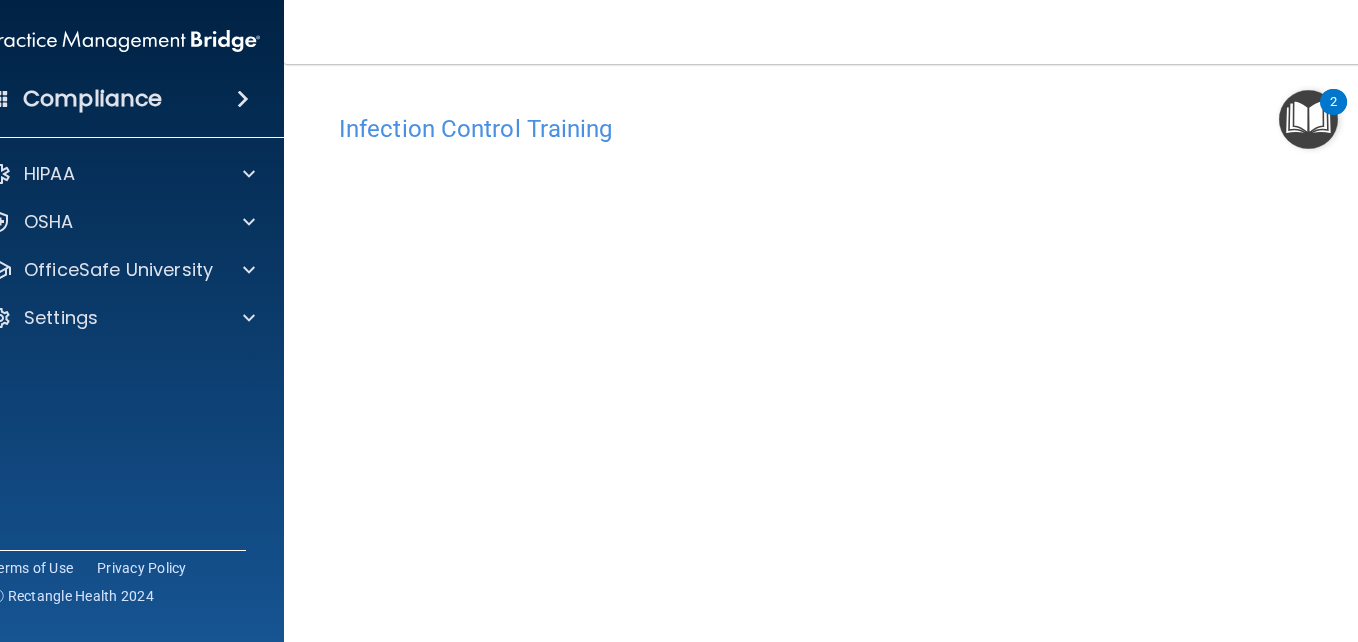 drag, startPoint x: 1341, startPoint y: 320, endPoint x: 1340, endPoint y: 371, distance: 51.009804 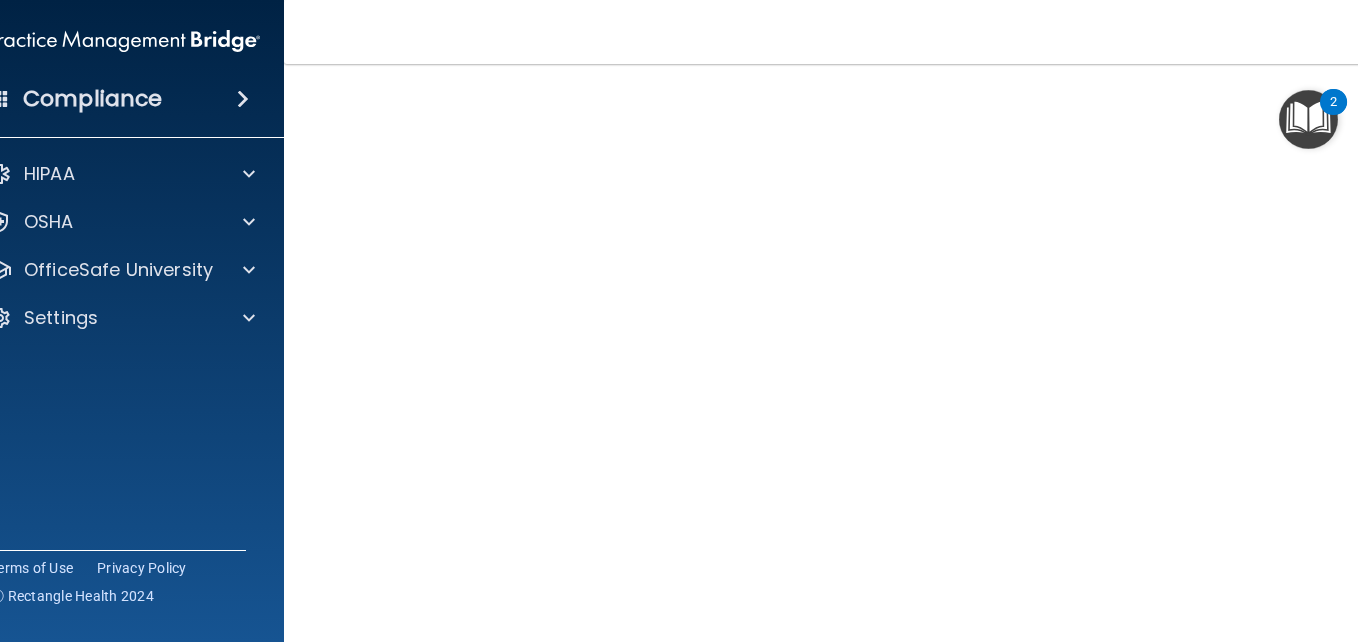 scroll, scrollTop: 120, scrollLeft: 0, axis: vertical 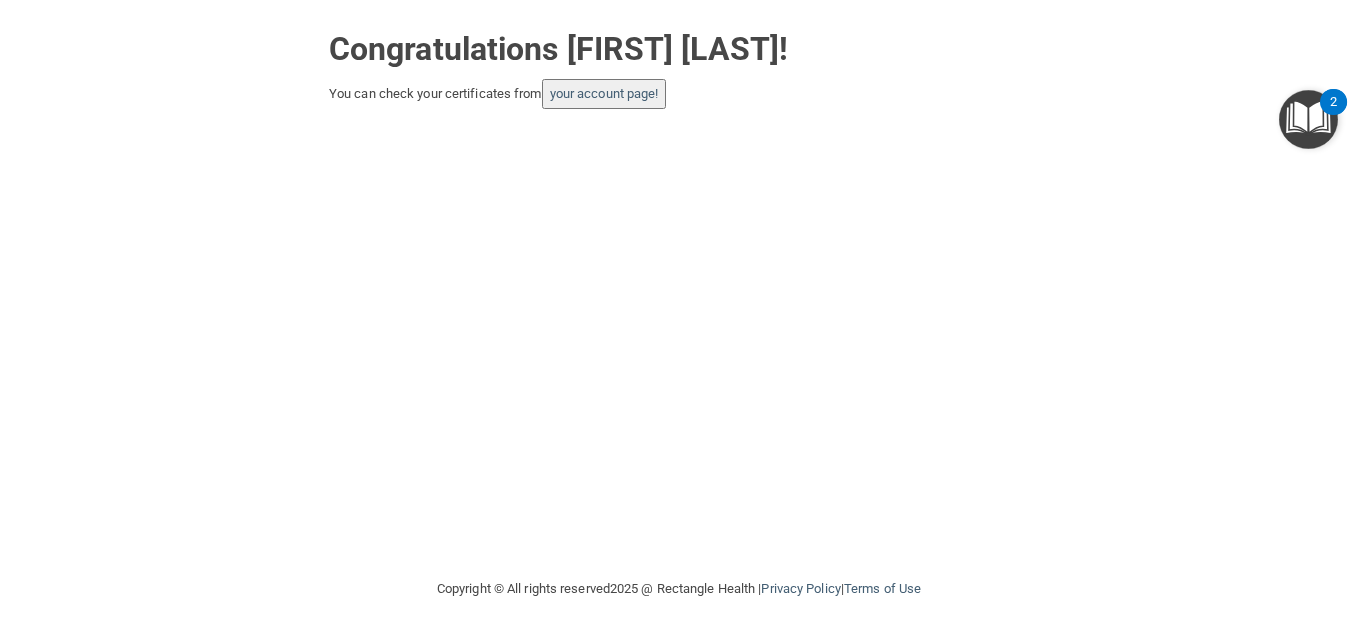 click on "your account page!" at bounding box center (604, 94) 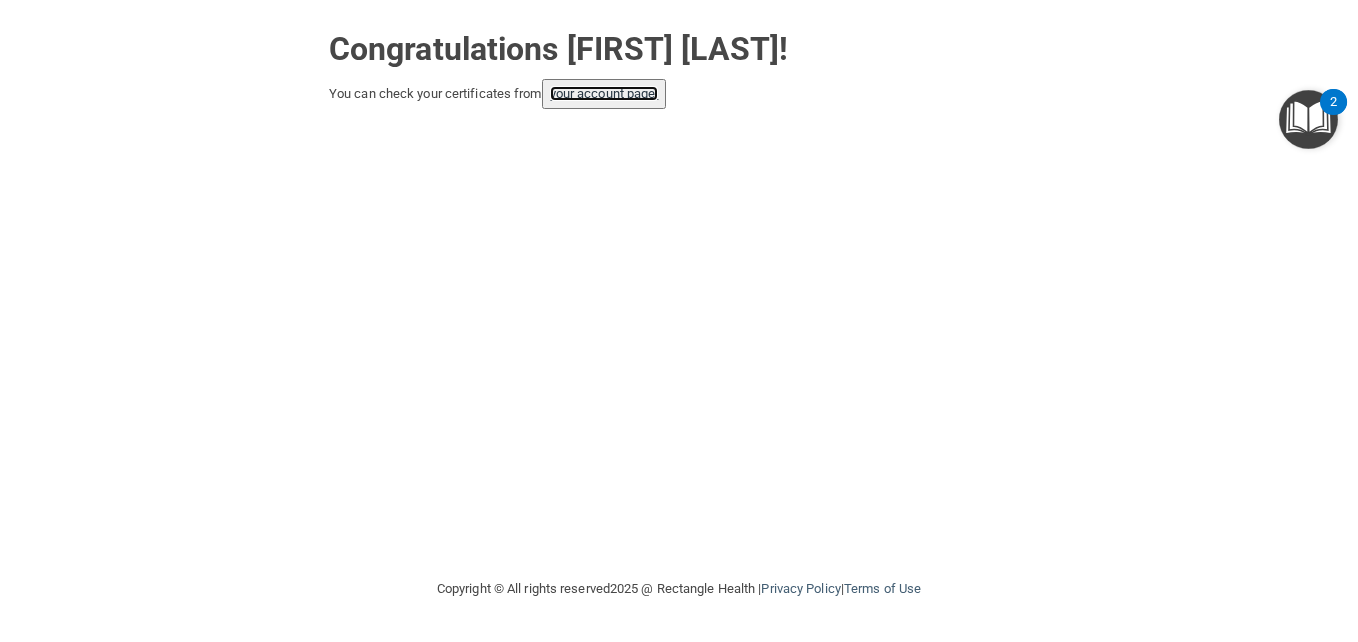 click on "your account page!" at bounding box center (604, 93) 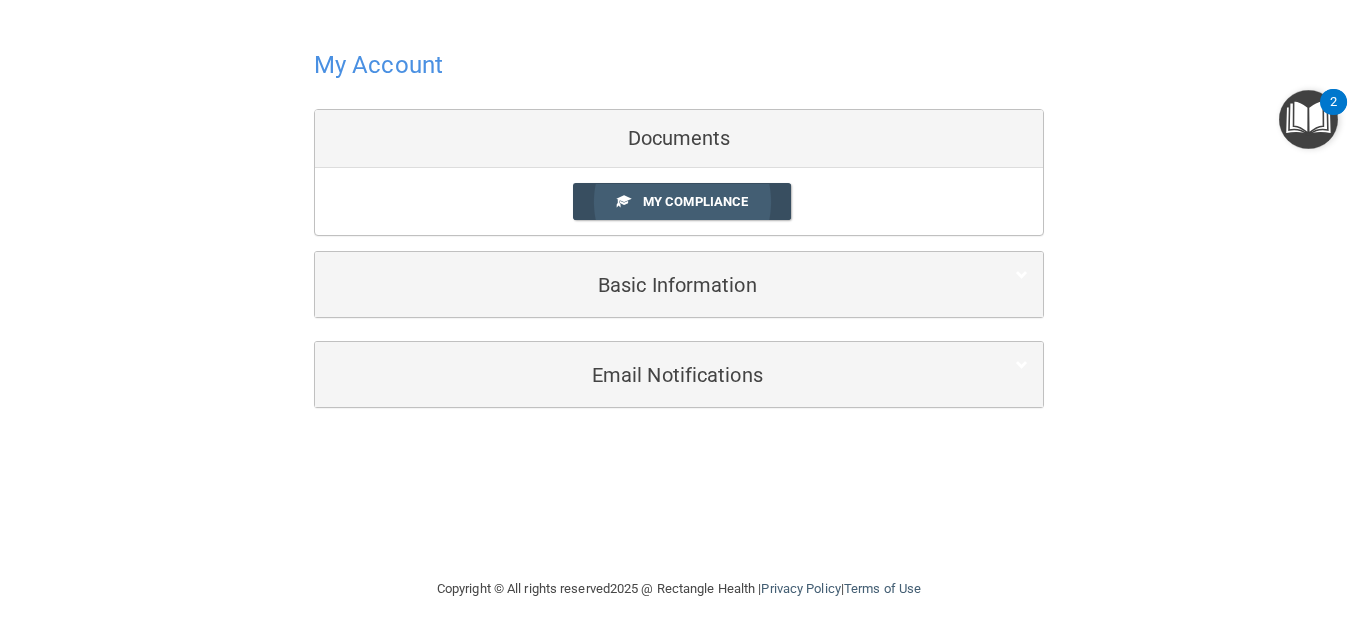 click on "My Compliance" at bounding box center [695, 201] 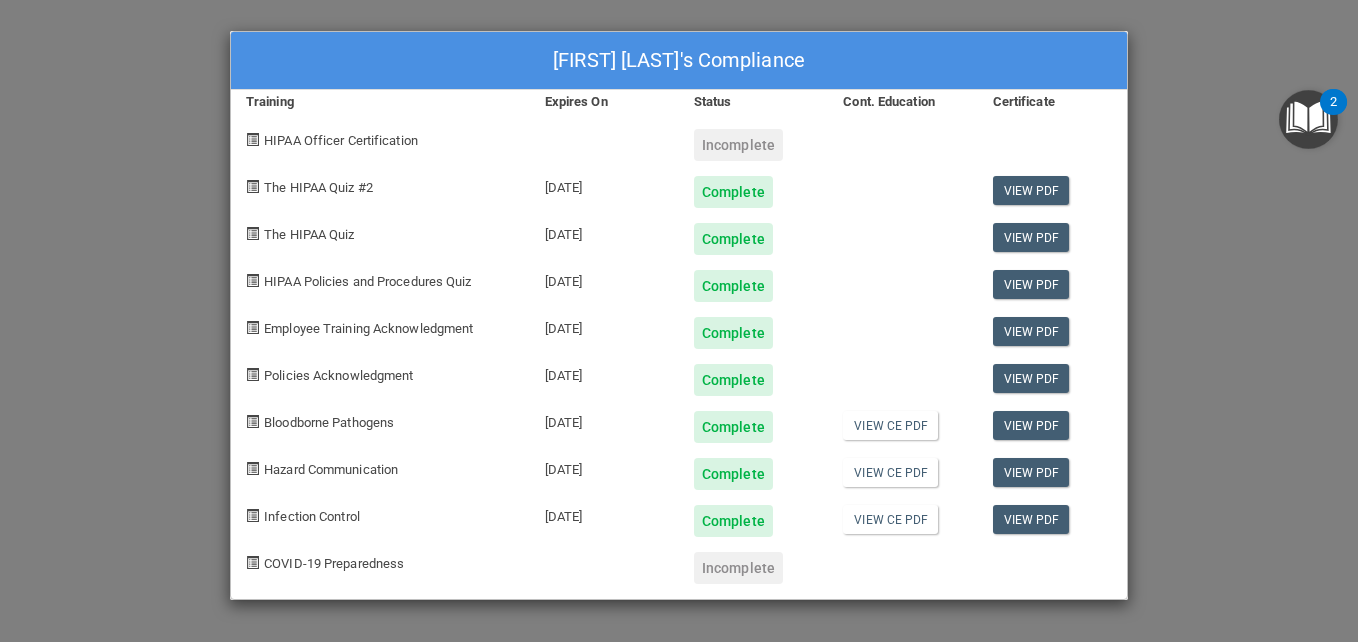 click on "Incomplete" at bounding box center (738, 145) 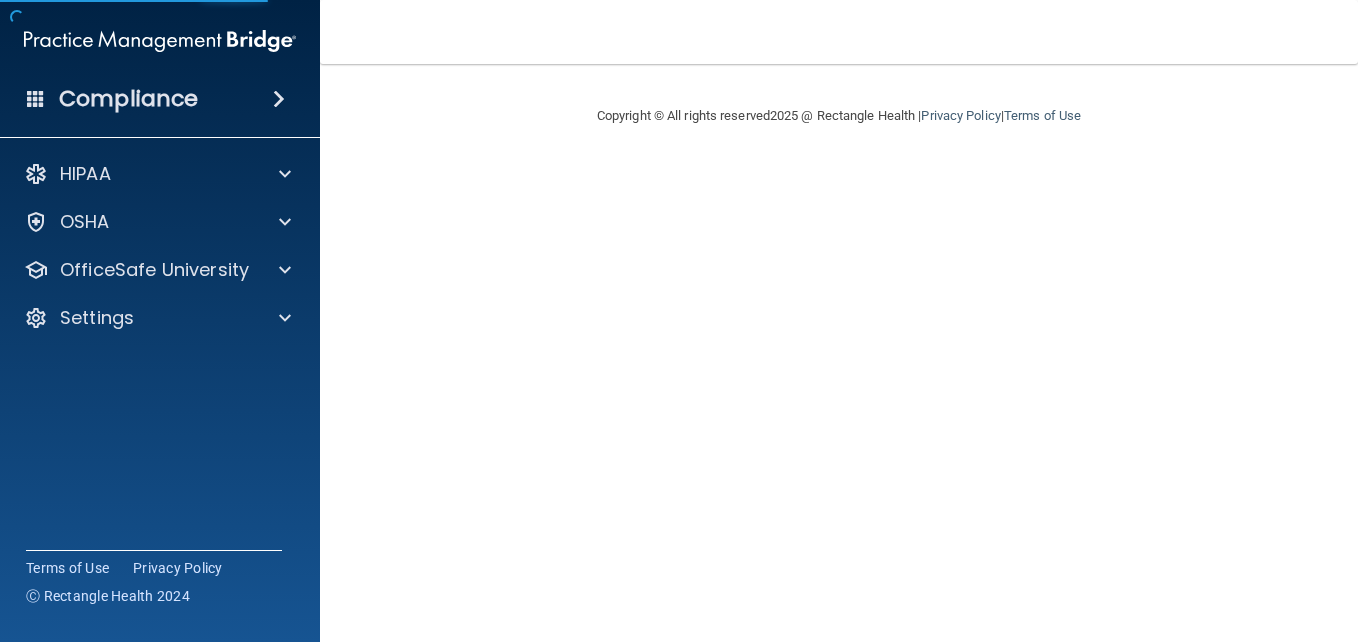 scroll, scrollTop: 0, scrollLeft: 0, axis: both 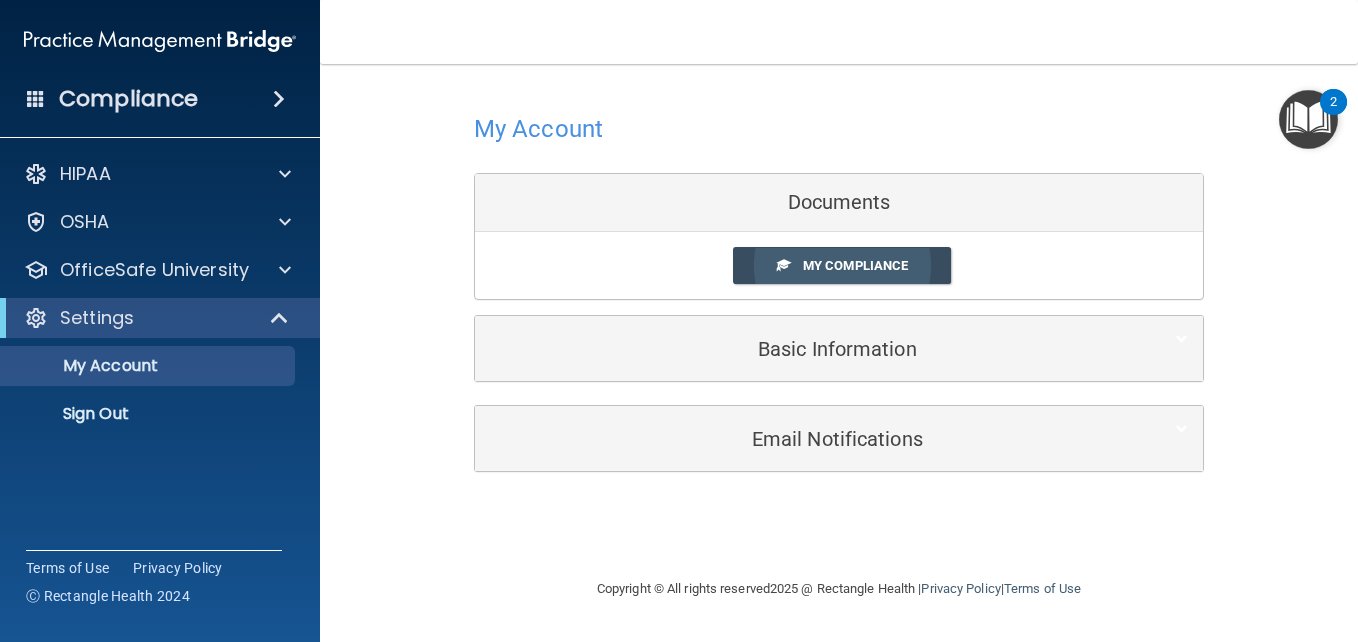 click on "My Compliance" at bounding box center (855, 265) 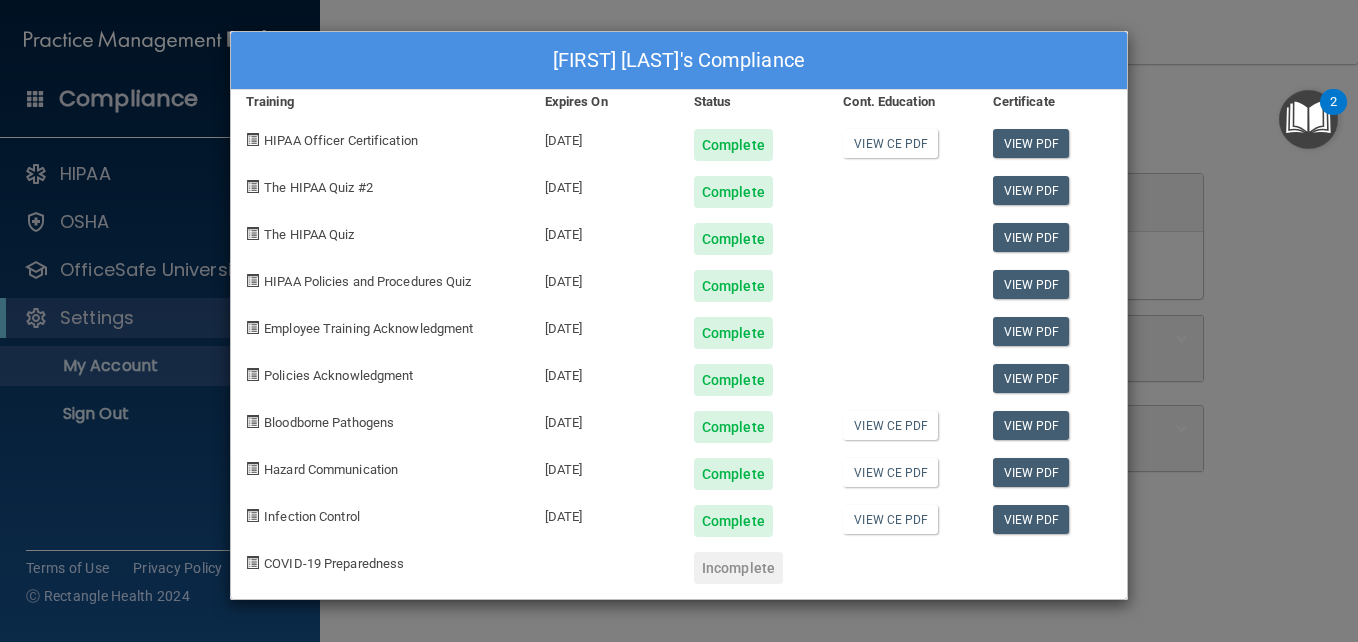 click on "[LAST]'s Compliance      Training   Expires On   Status   Cont. Education   Certificate         HIPAA Officer Certification      [DATE]       Complete        View CE PDF       View PDF         The HIPAA Quiz #2      [DATE]       Complete              View PDF         The HIPAA Quiz      [DATE]       Complete              View PDF         HIPAA Policies and Procedures Quiz      [DATE]       Complete              View PDF         Employee Training Acknowledgment      [DATE]       Complete              View PDF         Policies Acknowledgment      [DATE]       Complete              View PDF         Bloodborne Pathogens      [DATE]       Complete        View CE PDF       View PDF         Hazard Communication      [DATE]       Complete        View CE PDF       View PDF         Infection Control      [DATE]       Complete        View CE PDF       View PDF         COVID-19 Preparedness             Incomplete" at bounding box center (679, 321) 